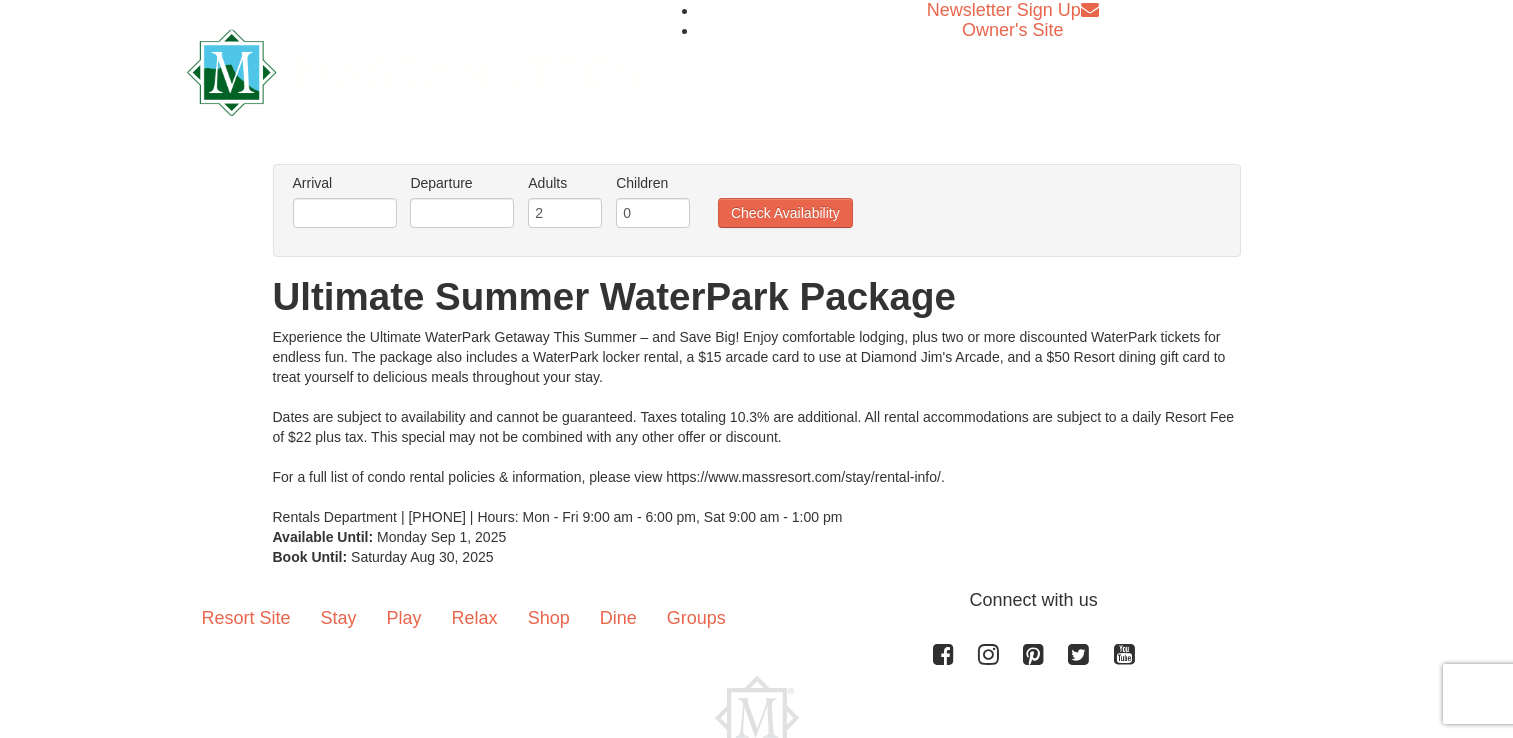 scroll, scrollTop: 0, scrollLeft: 0, axis: both 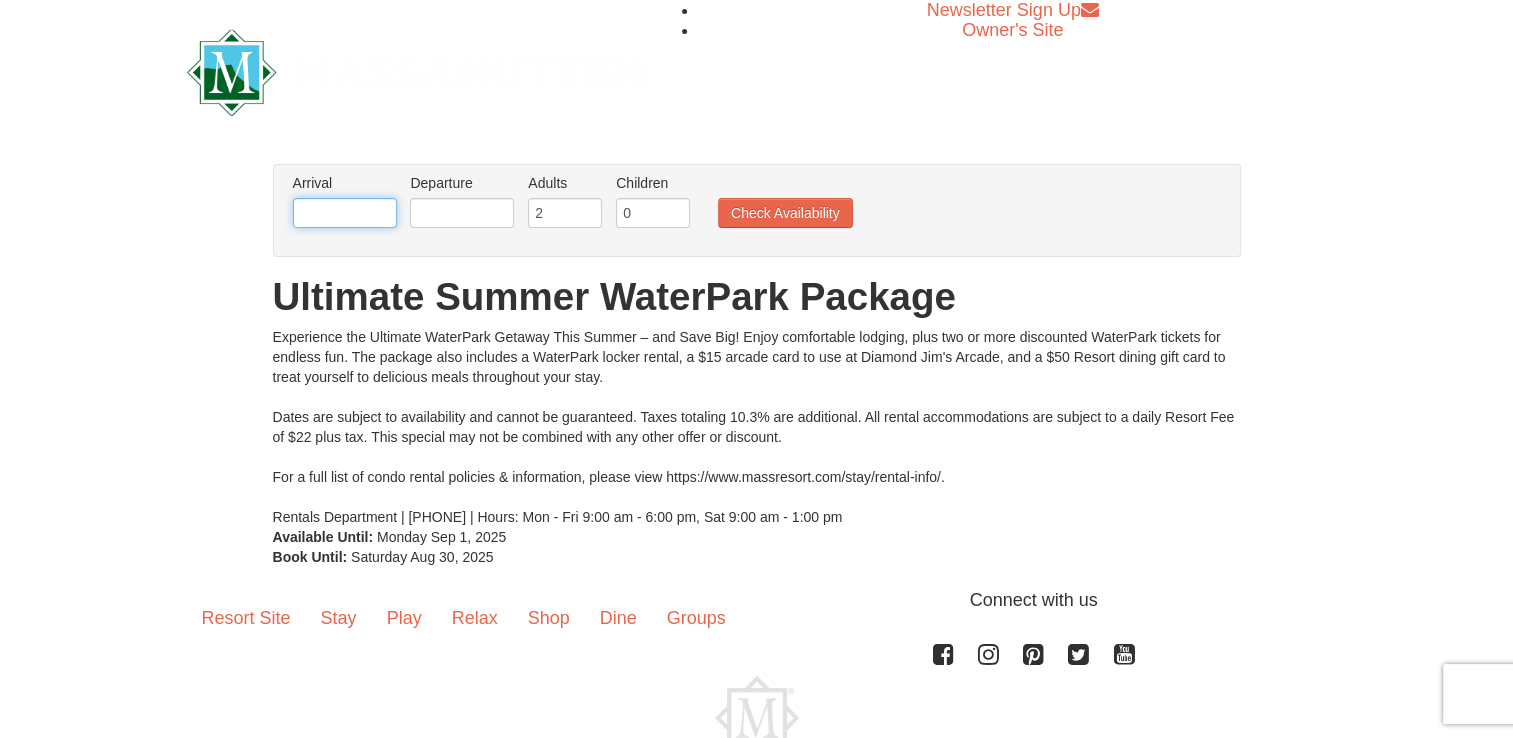 click at bounding box center [345, 213] 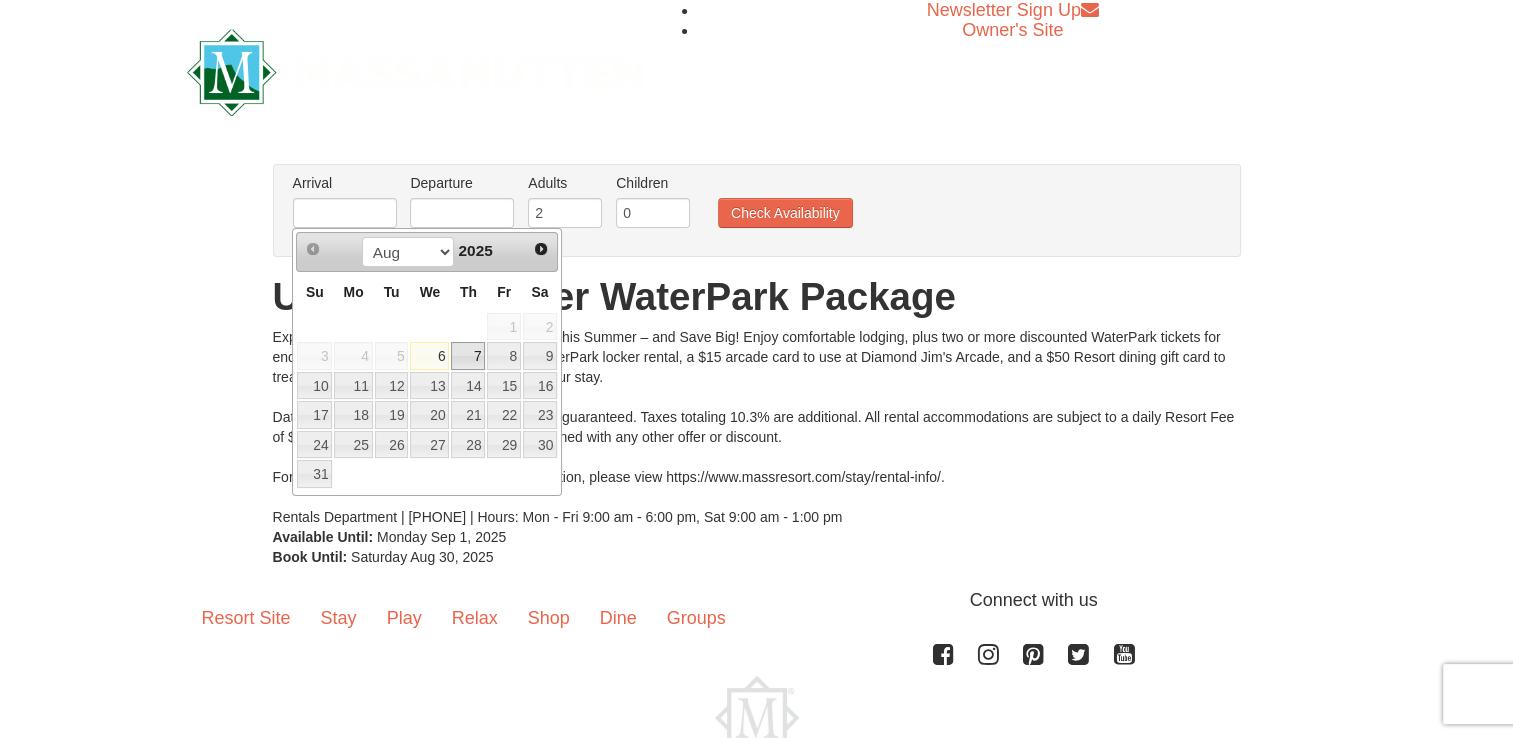 click on "7" at bounding box center (468, 356) 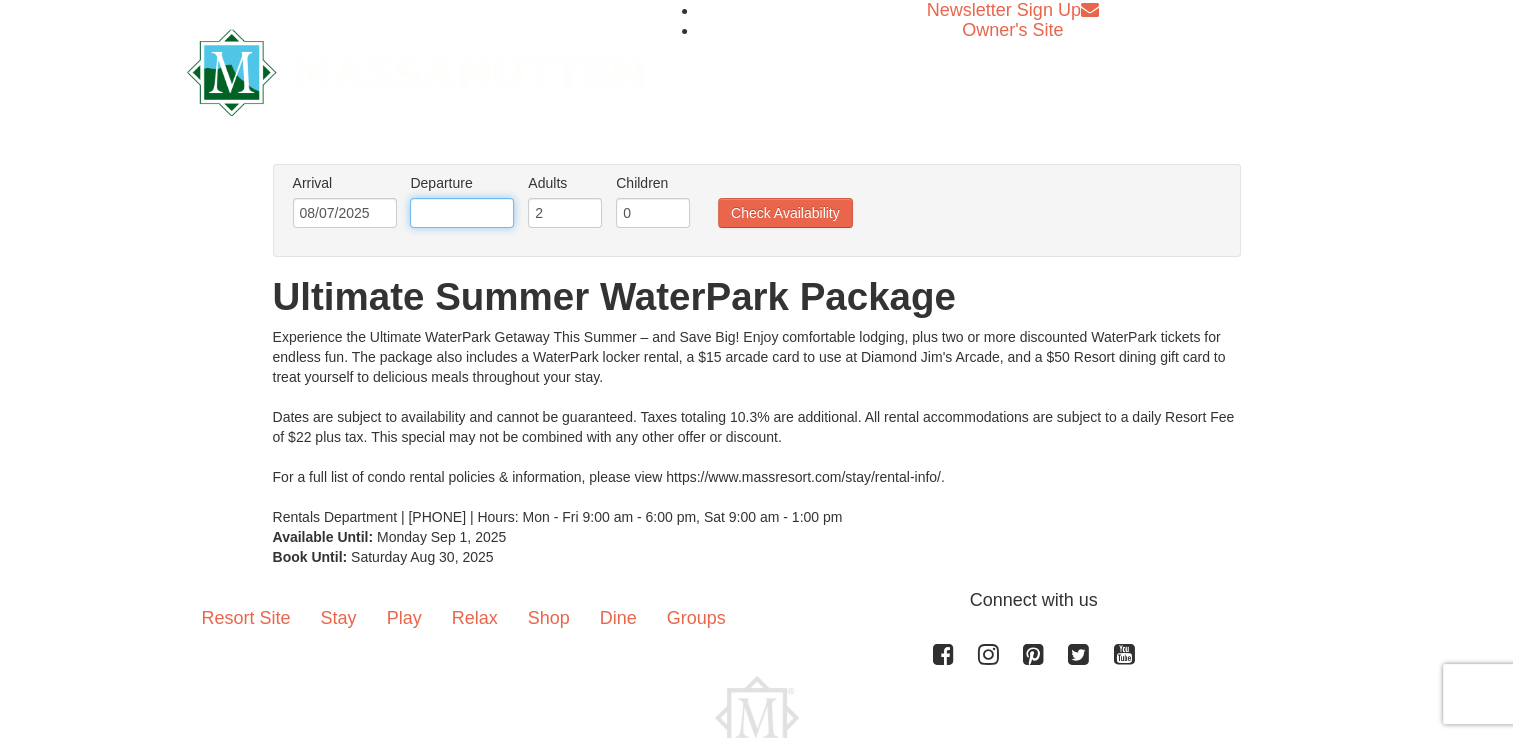 click at bounding box center [462, 213] 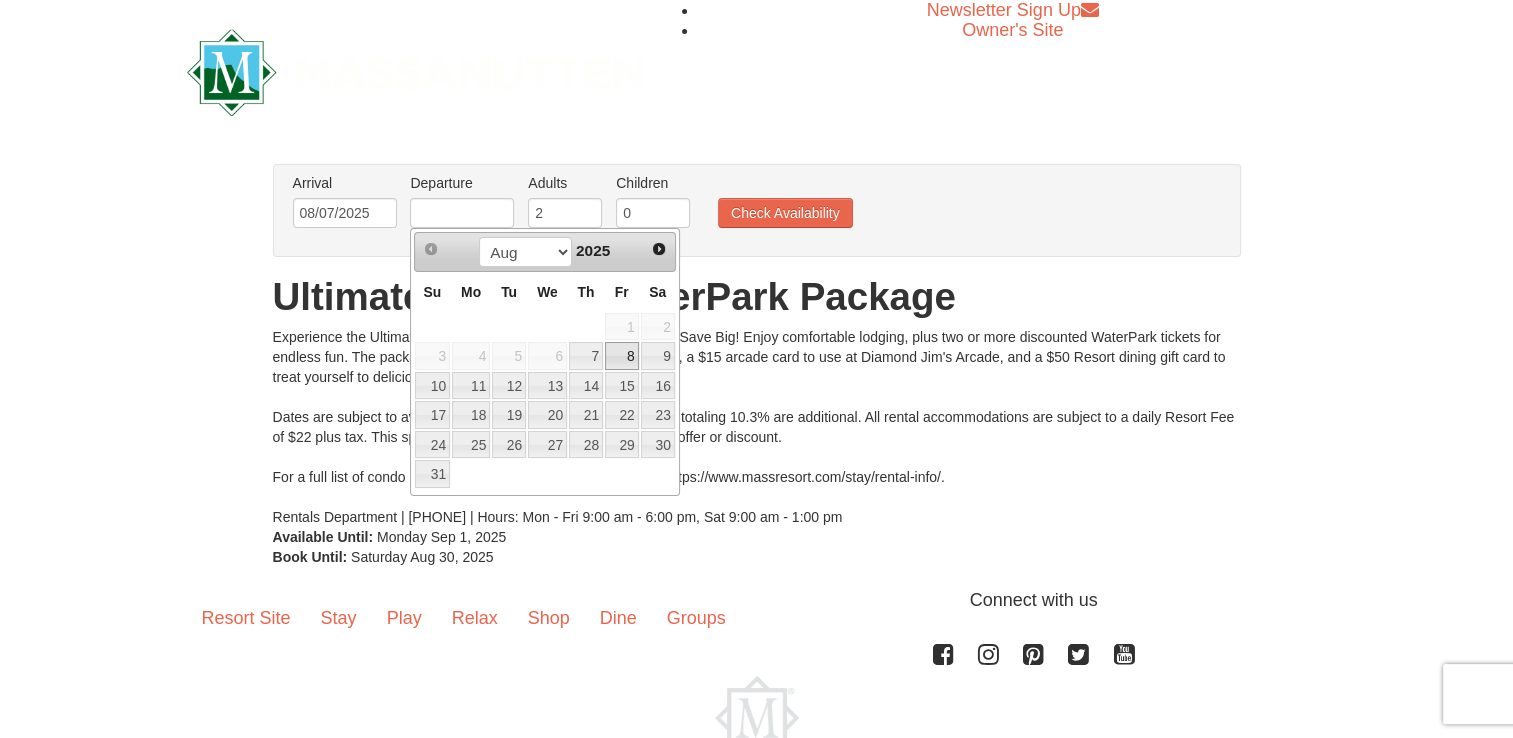 click on "8" at bounding box center (622, 356) 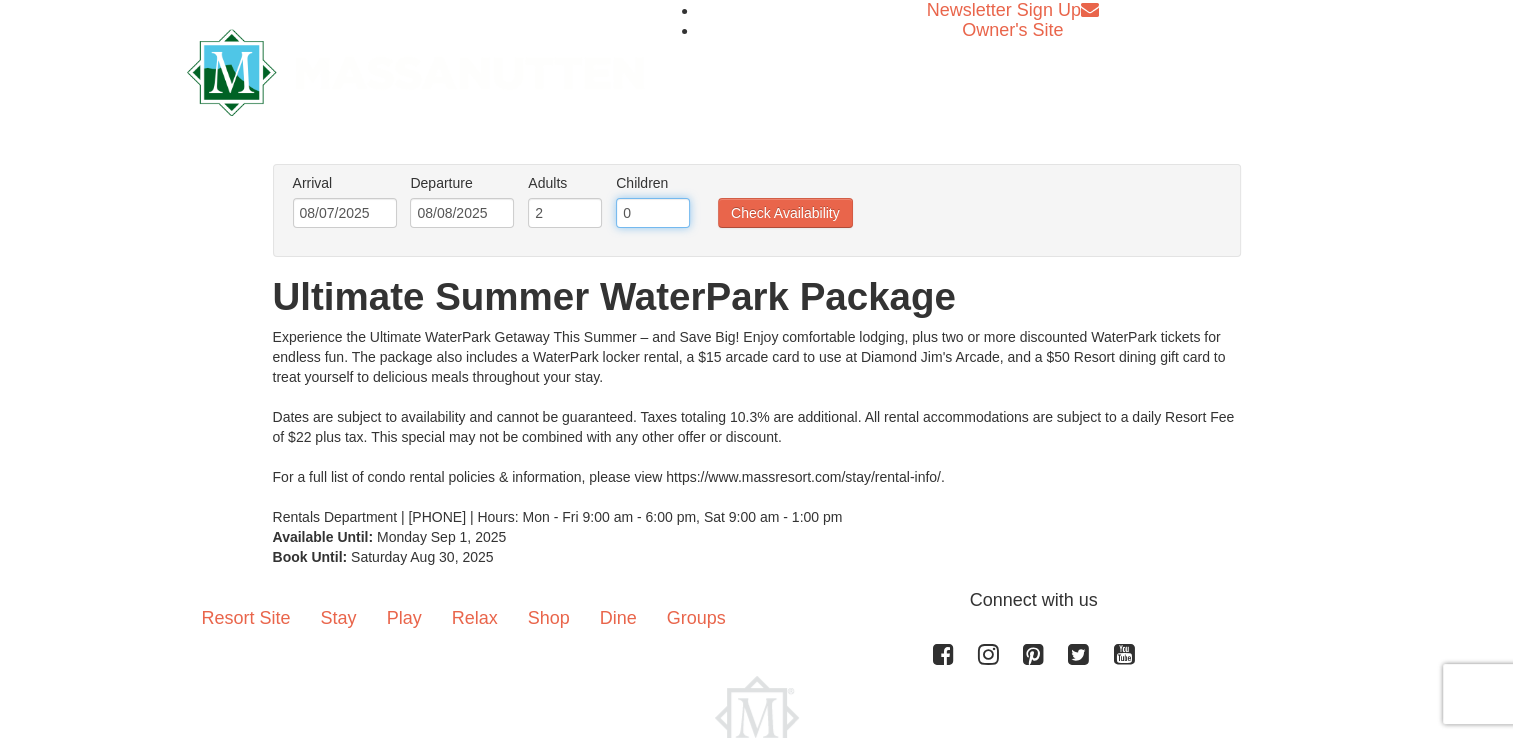 click on "0" at bounding box center (653, 213) 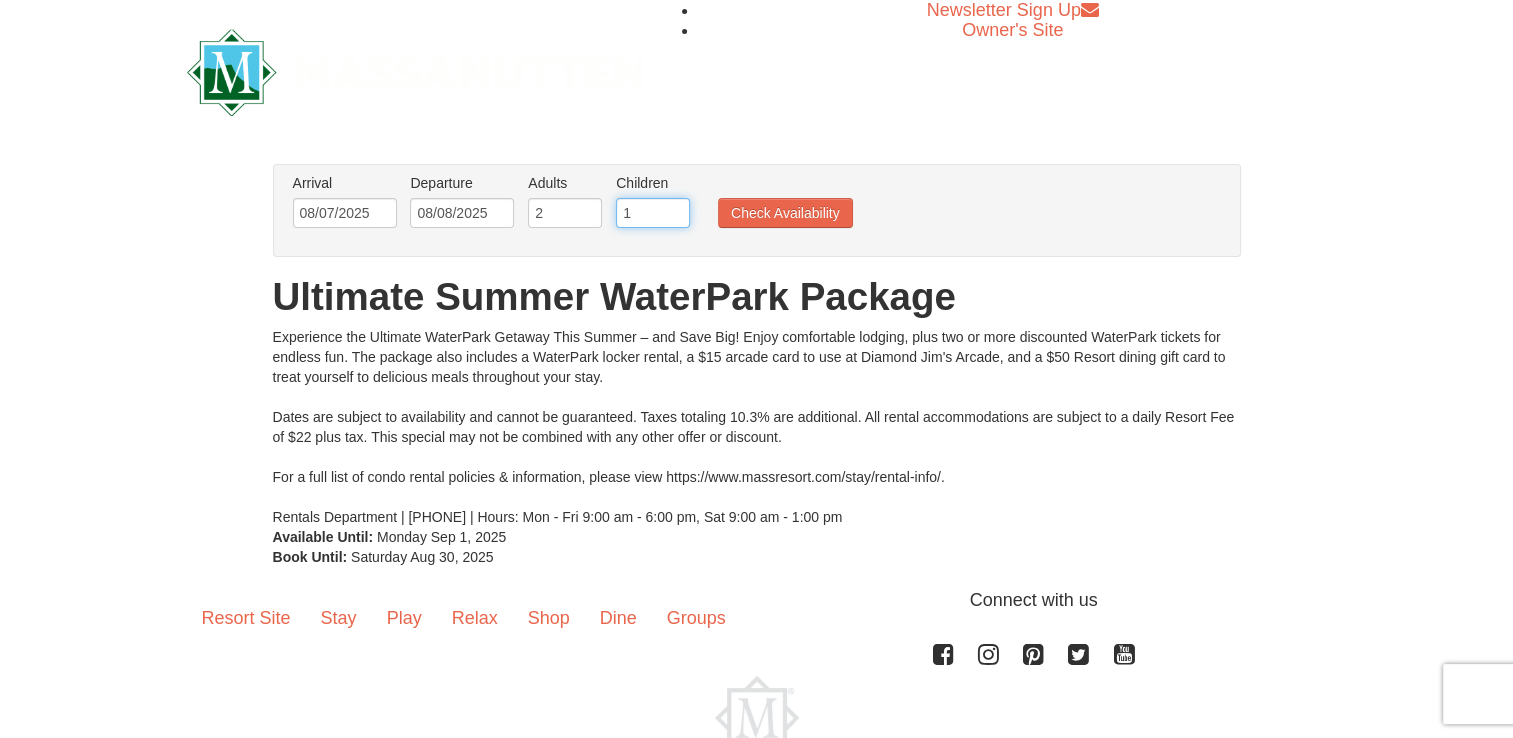 click on "1" at bounding box center [653, 213] 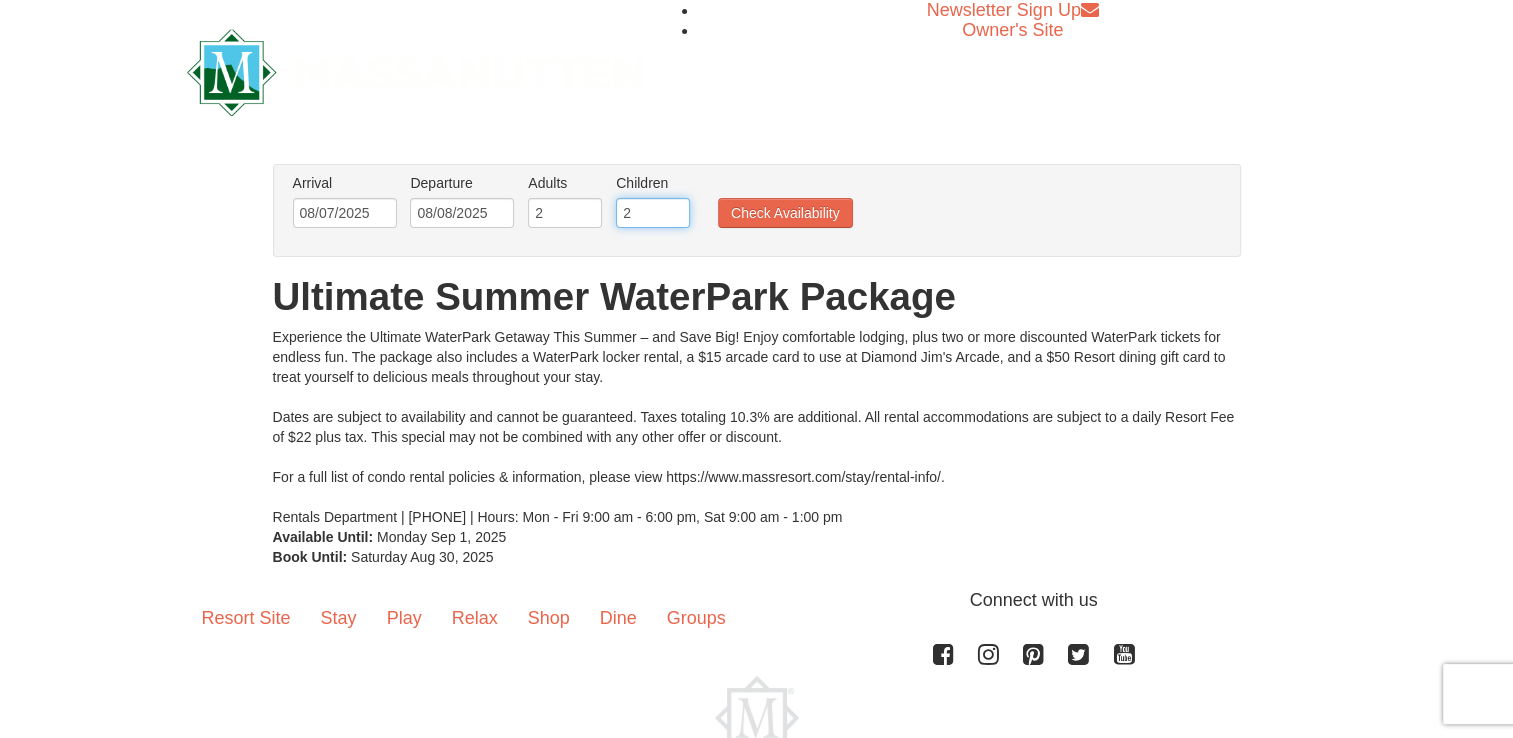 type on "2" 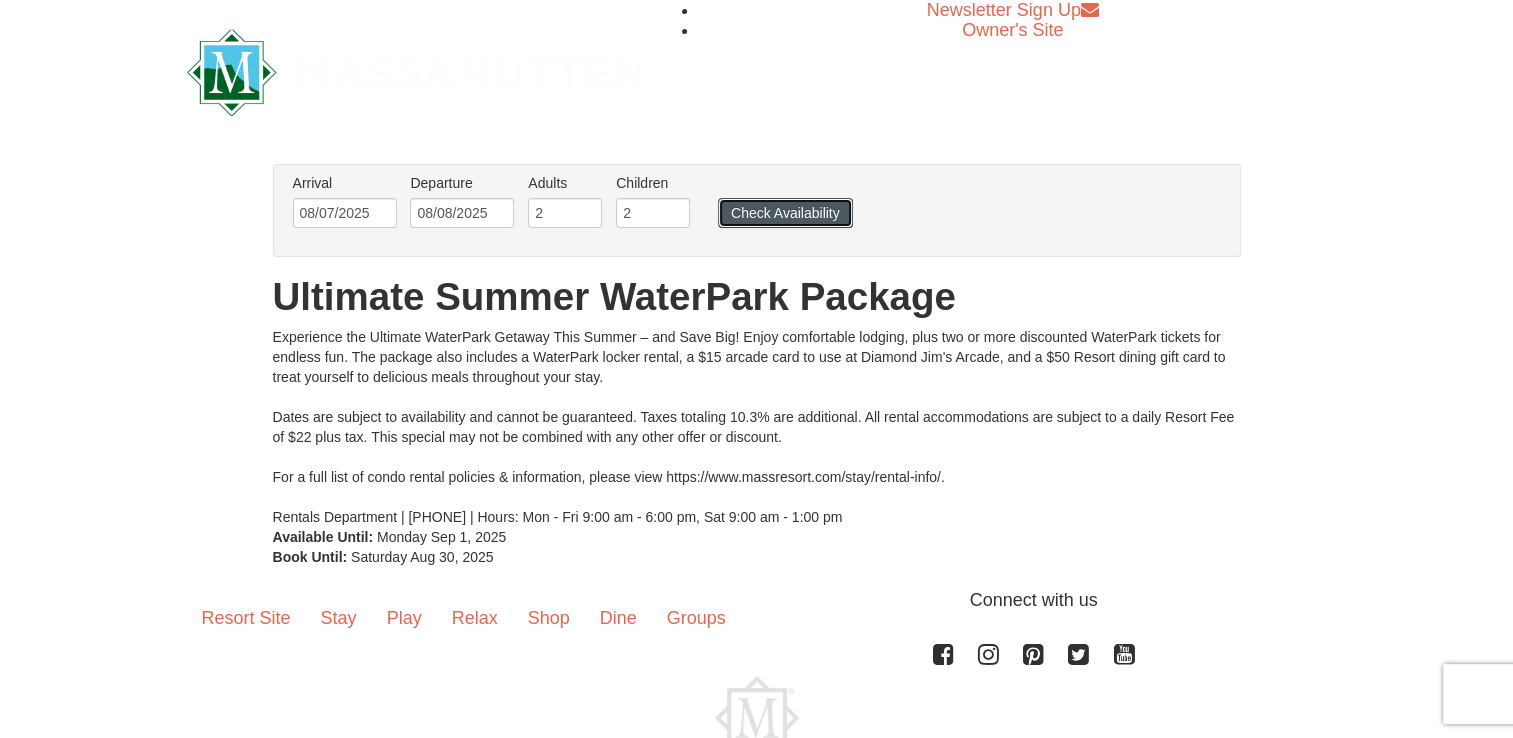 click on "Check Availability" at bounding box center (785, 213) 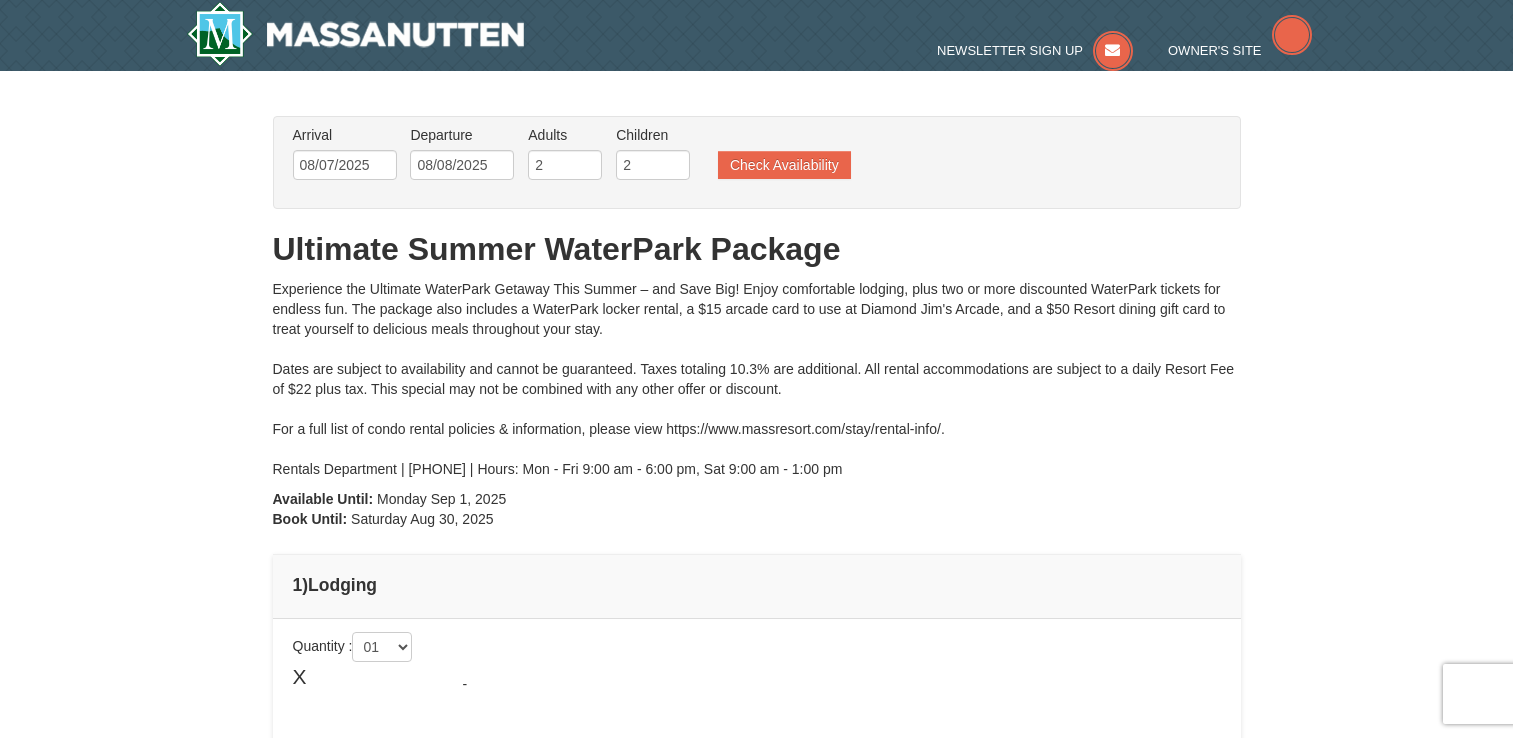scroll, scrollTop: 40, scrollLeft: 0, axis: vertical 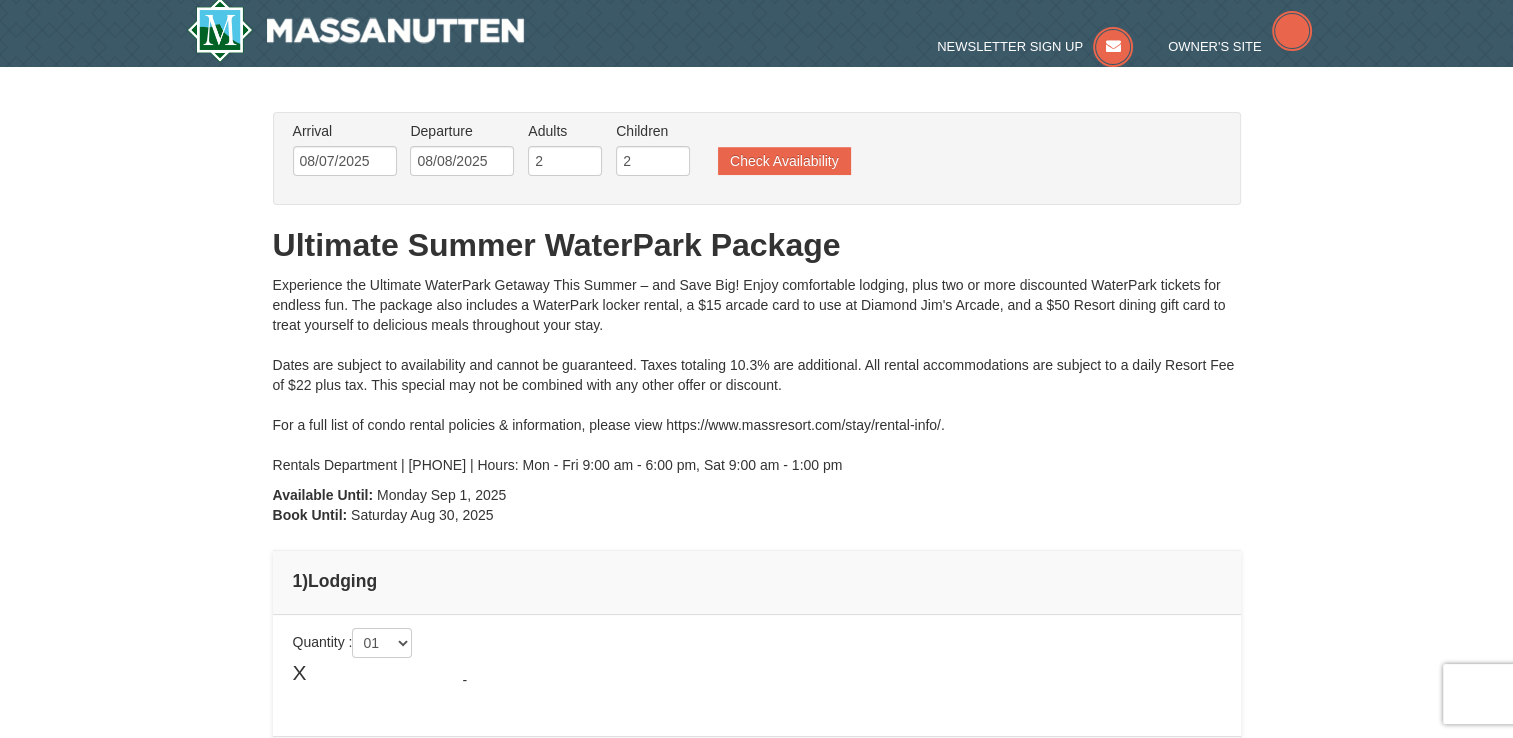 type on "08/07/2025" 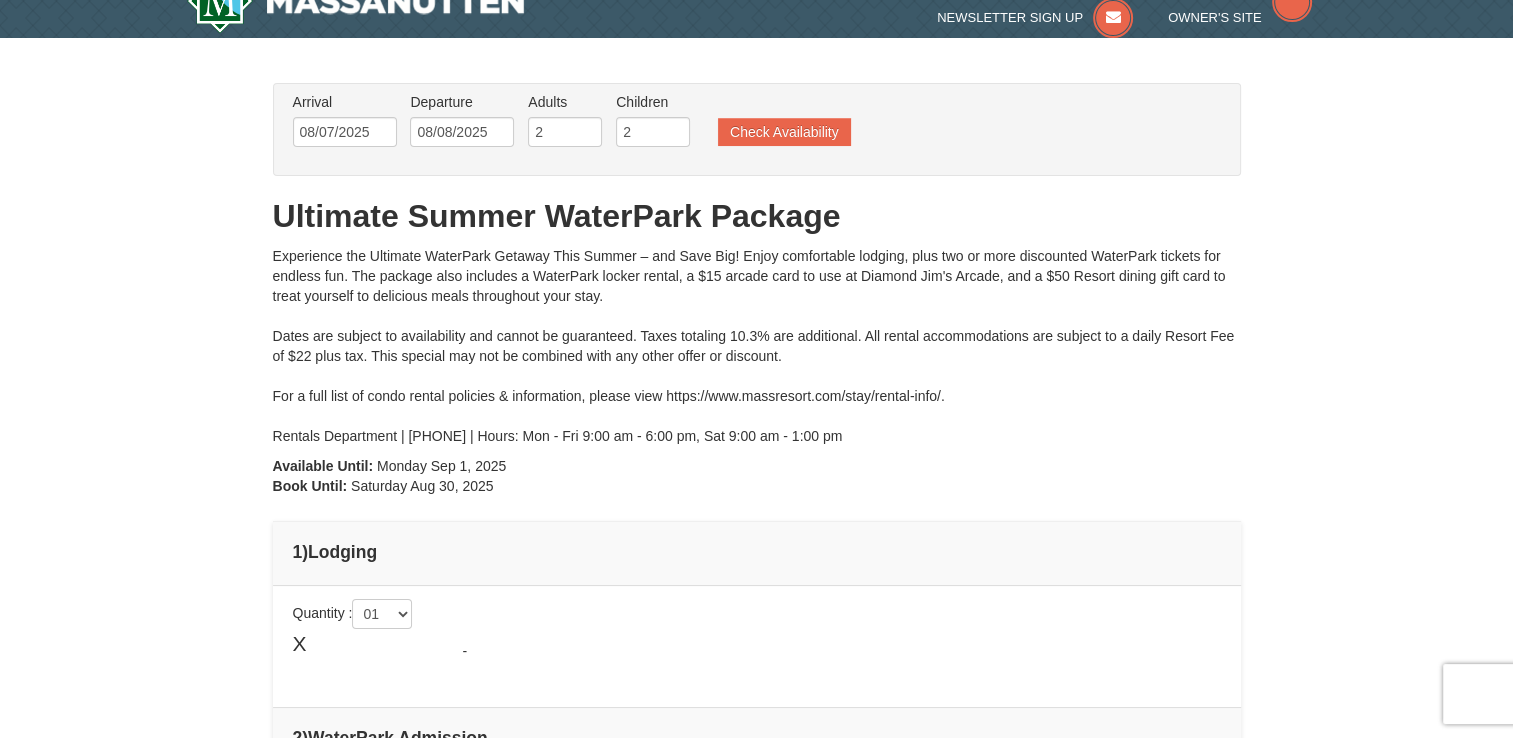 scroll, scrollTop: 0, scrollLeft: 0, axis: both 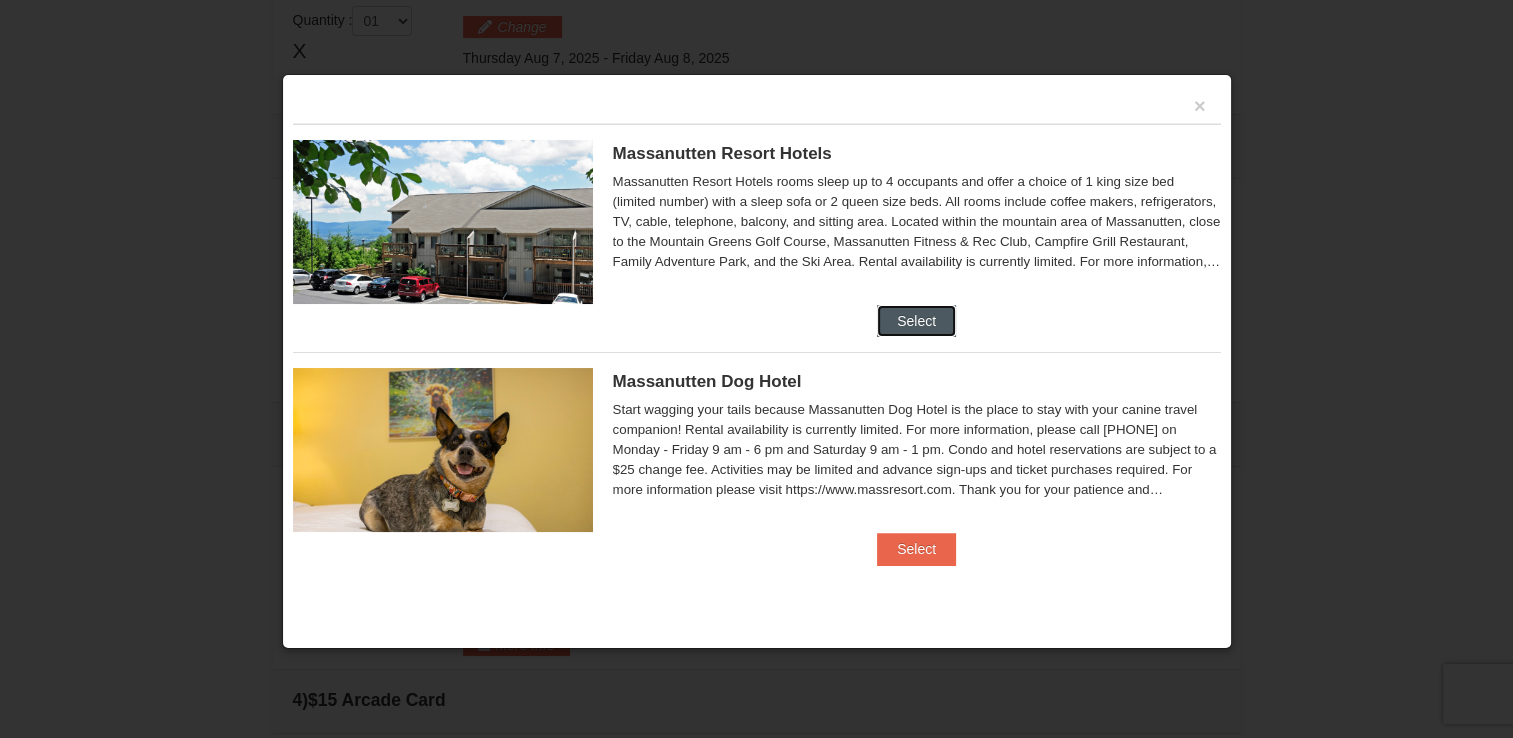 click on "Select" at bounding box center [916, 321] 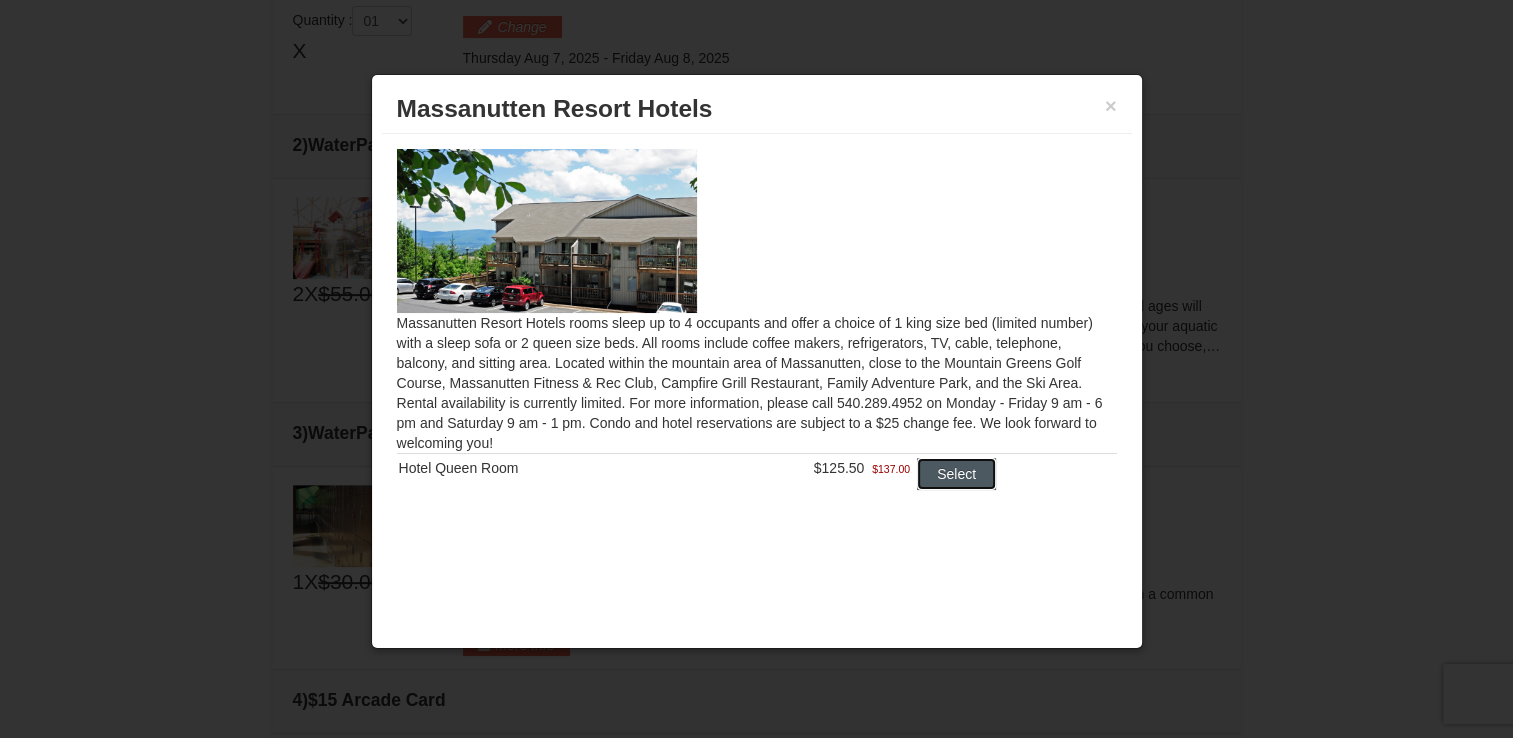 click on "Select" at bounding box center (956, 474) 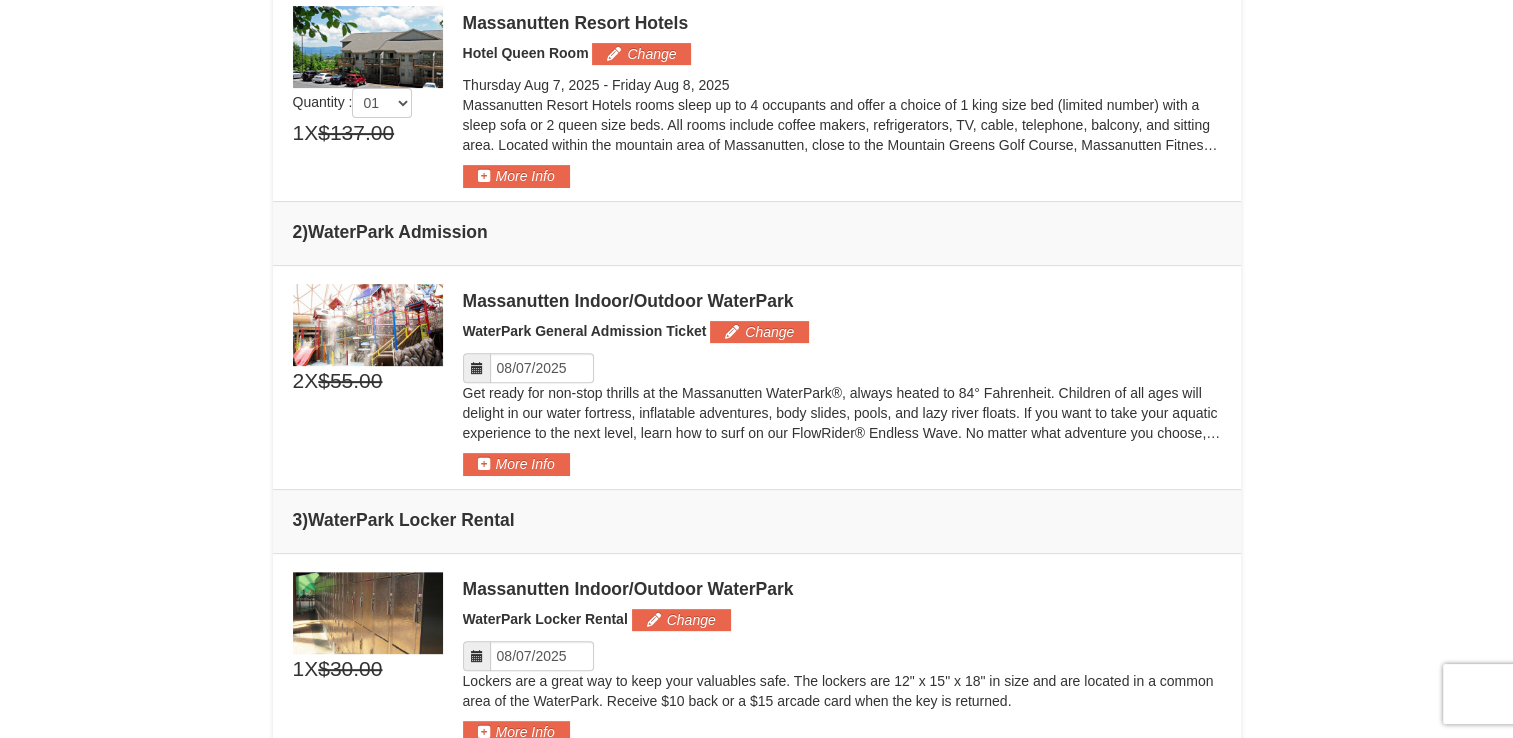 scroll, scrollTop: 0, scrollLeft: 0, axis: both 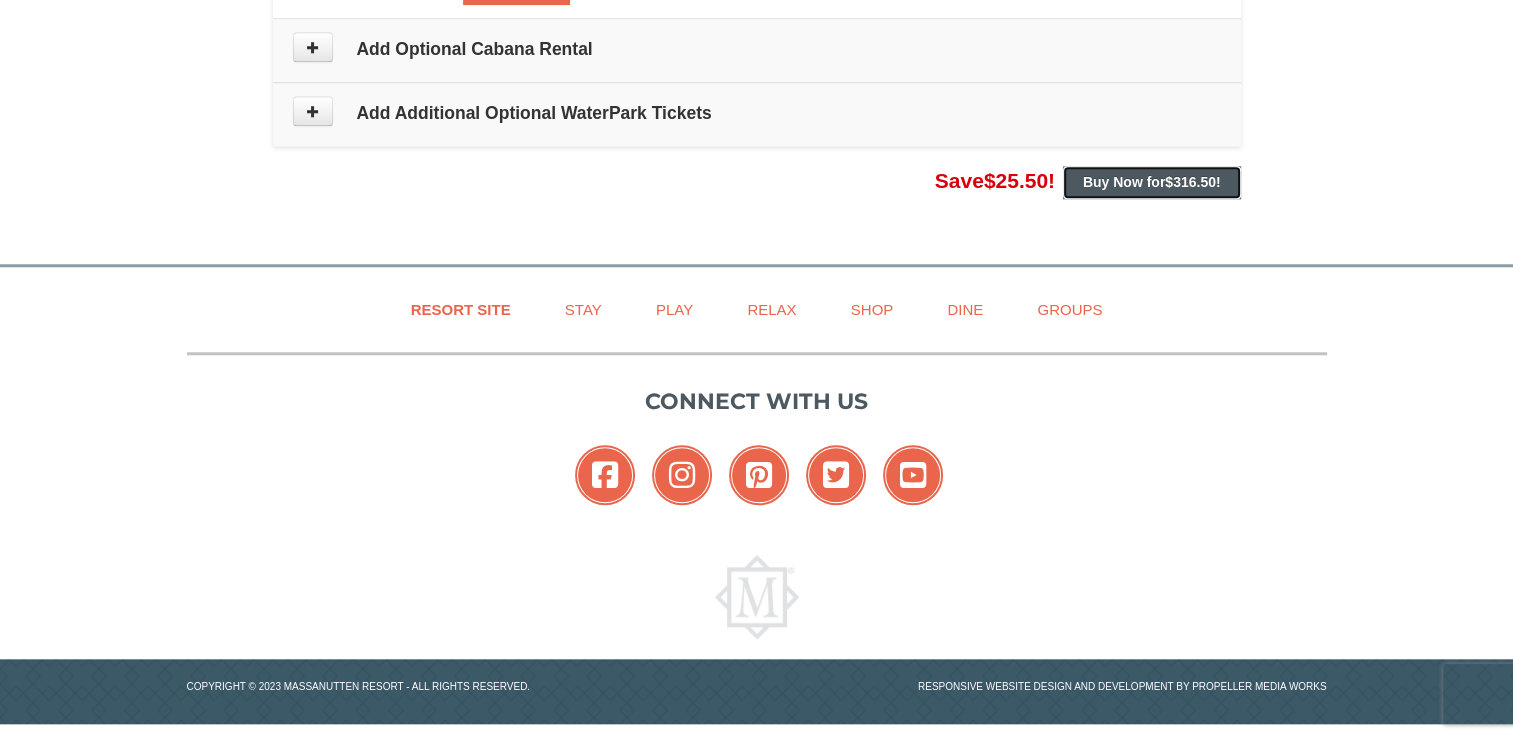 click on "$316.50" at bounding box center (1190, 182) 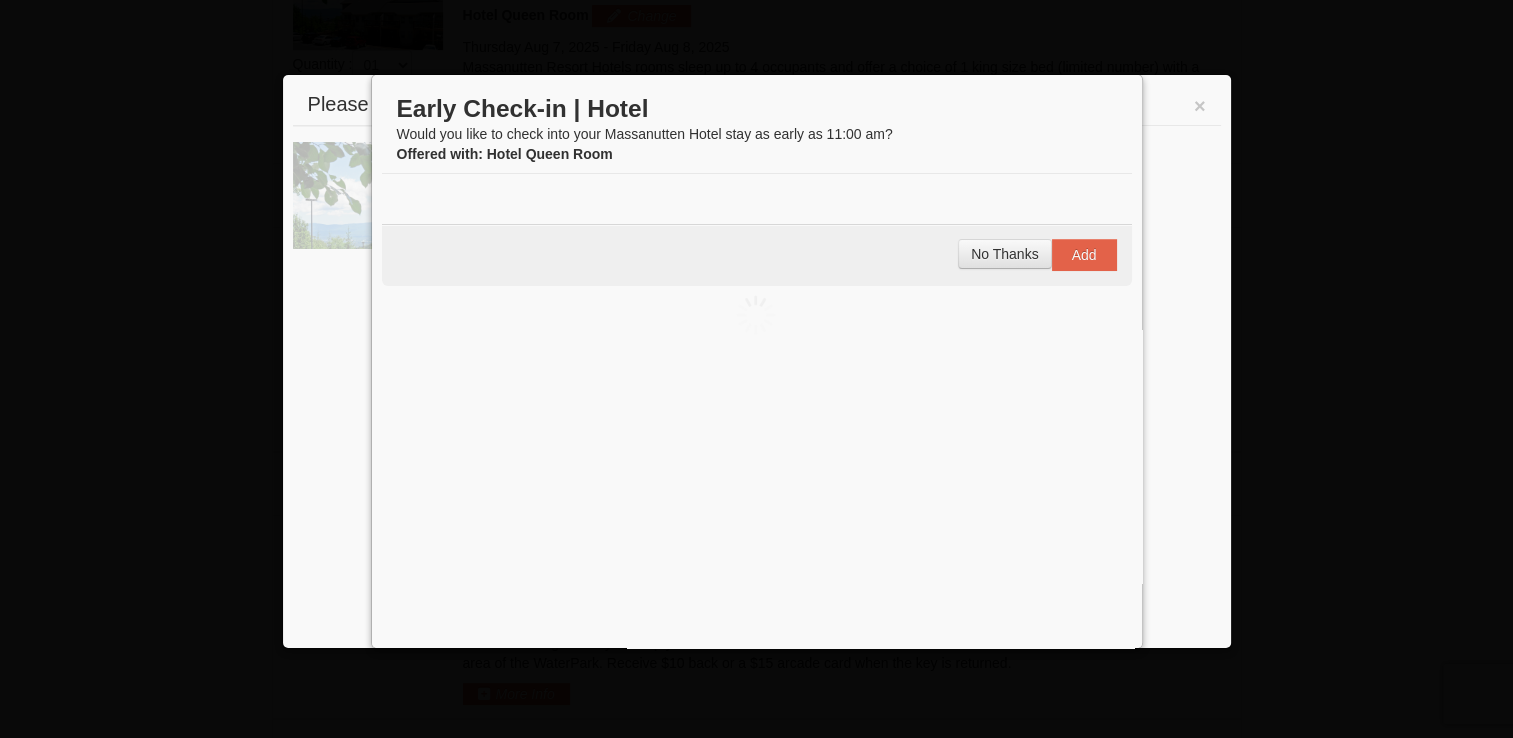scroll, scrollTop: 634, scrollLeft: 0, axis: vertical 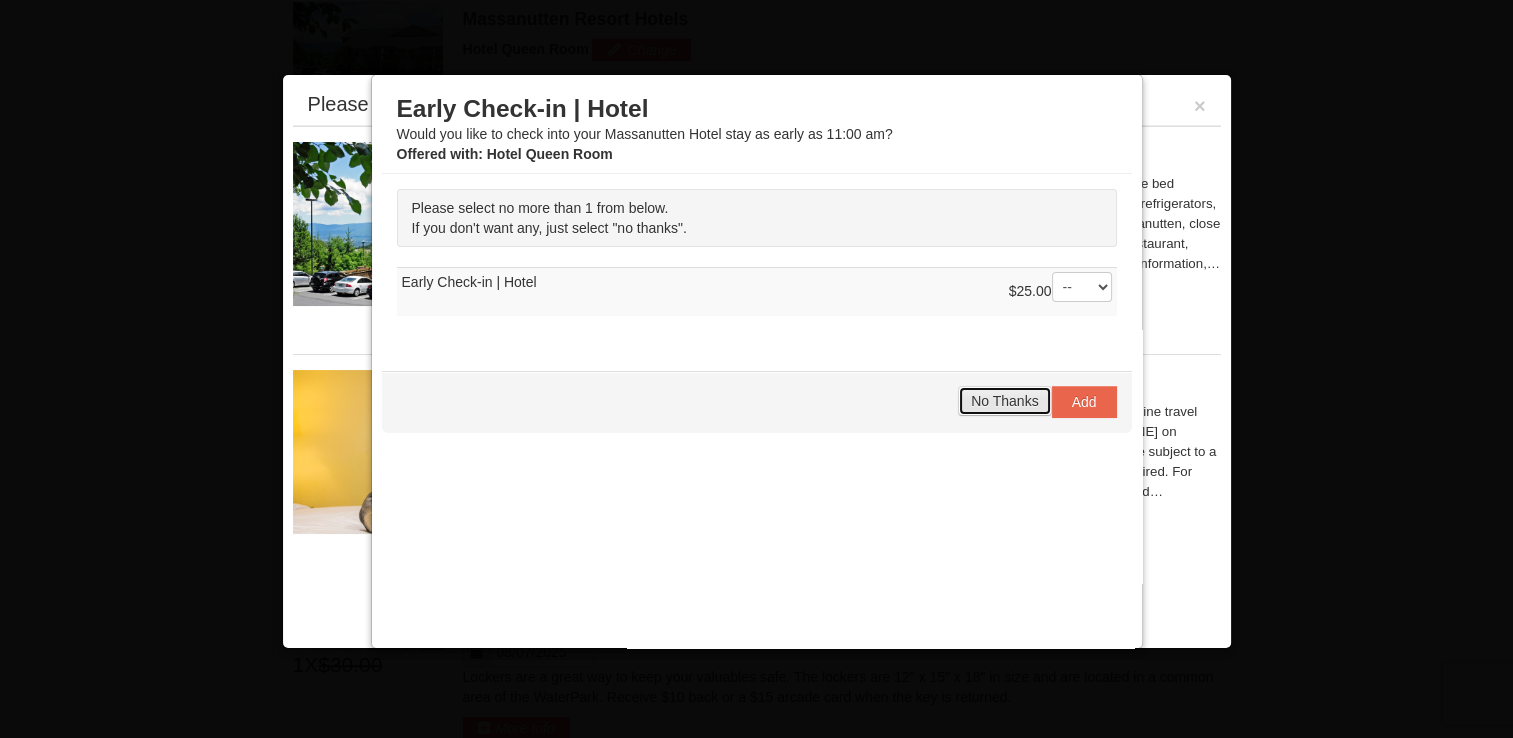 click on "No Thanks" at bounding box center (1004, 401) 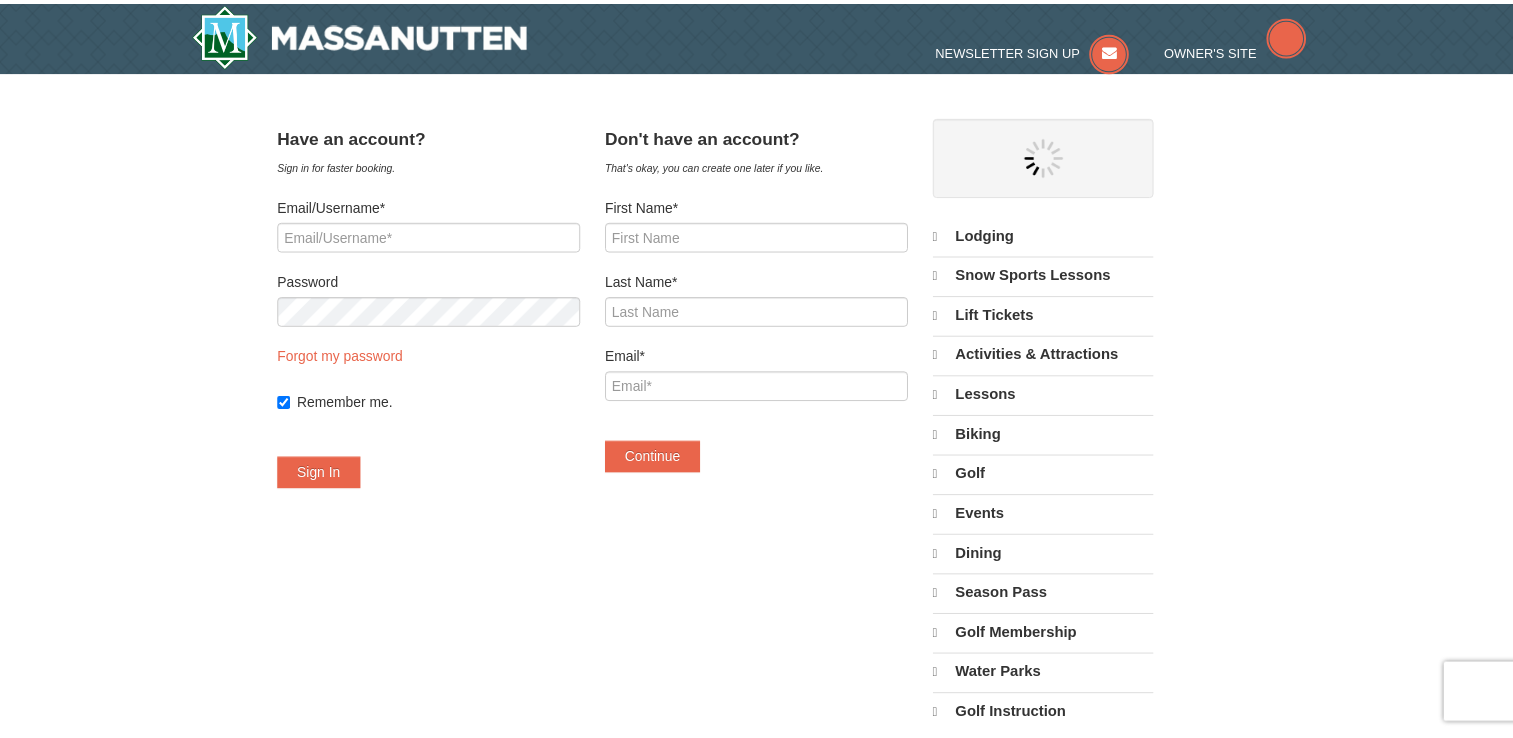 scroll, scrollTop: 0, scrollLeft: 0, axis: both 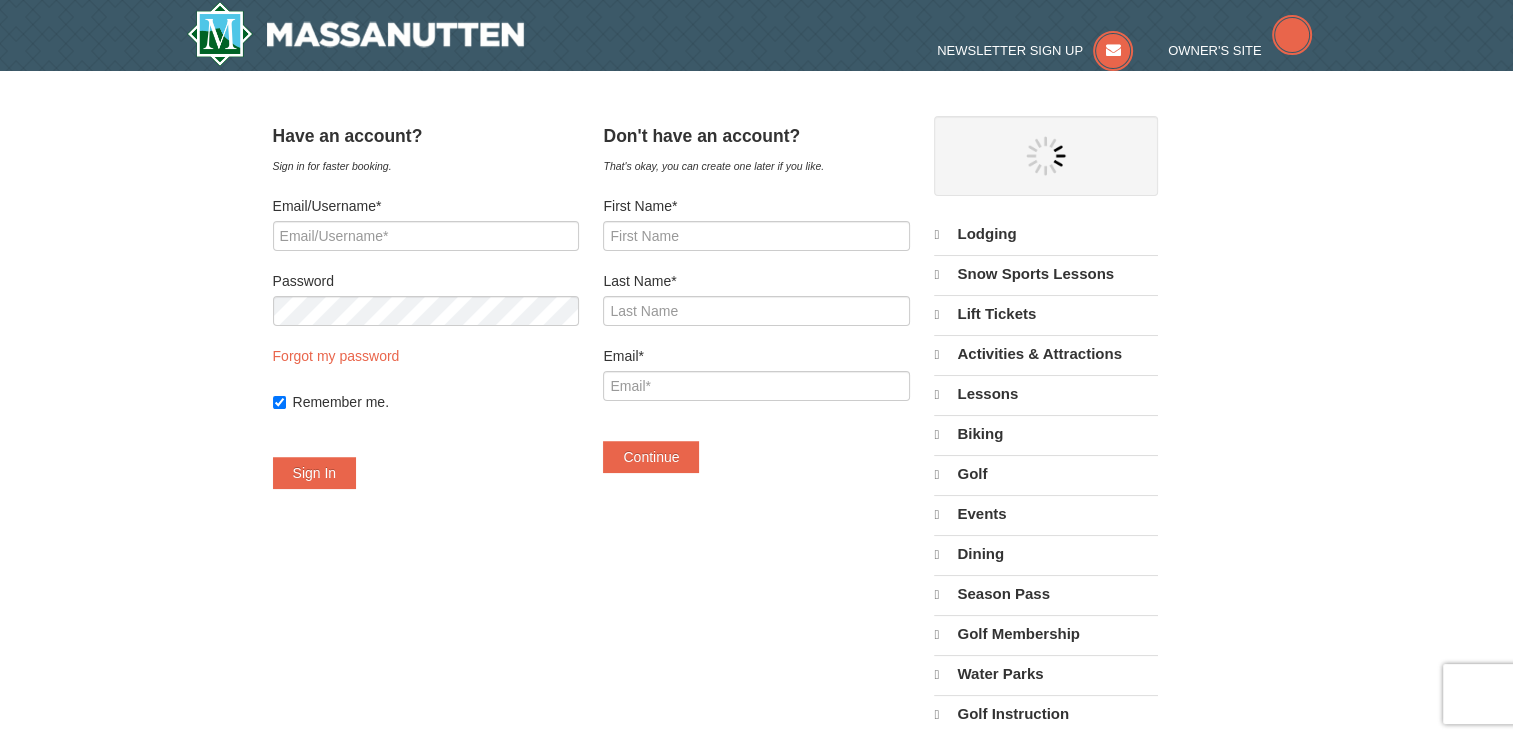 select on "8" 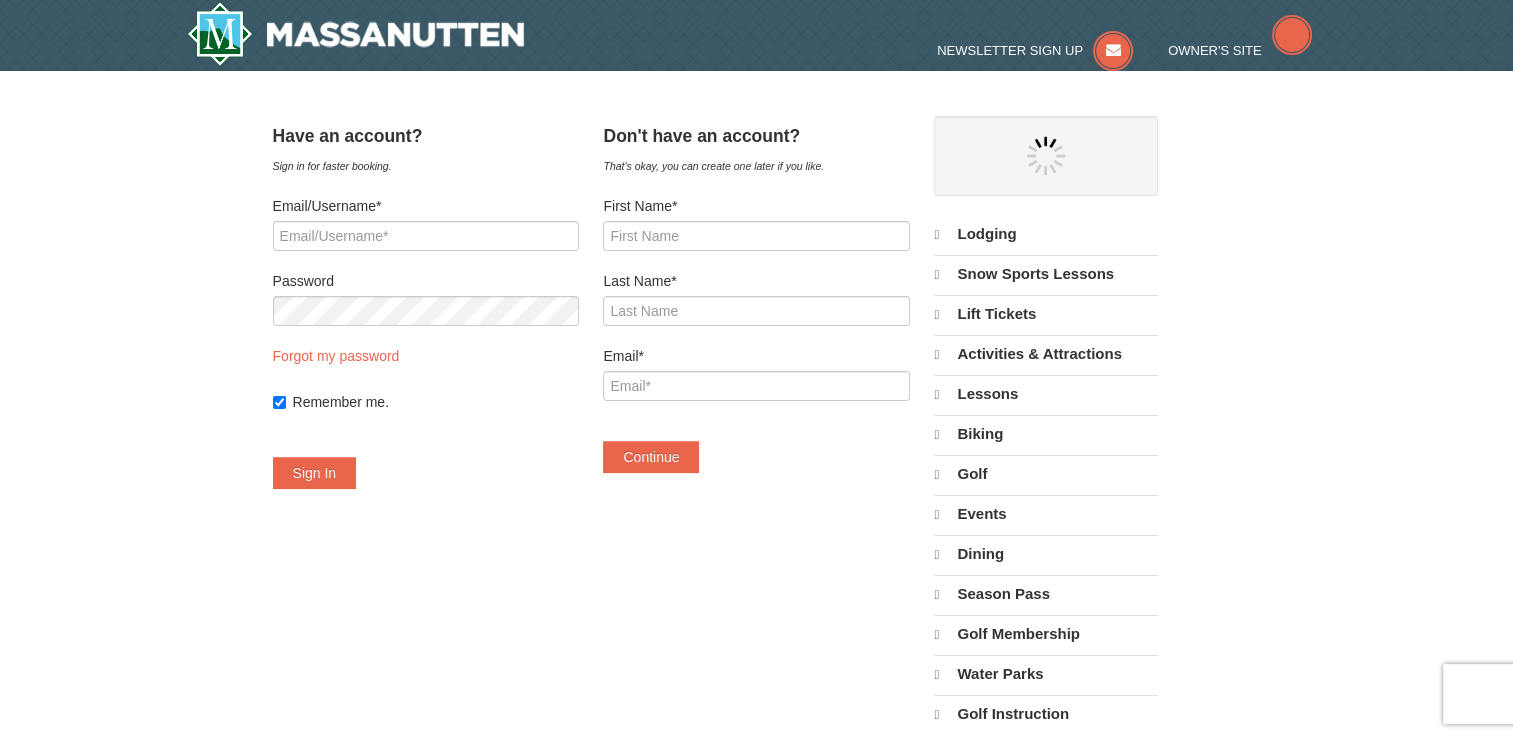 select on "8" 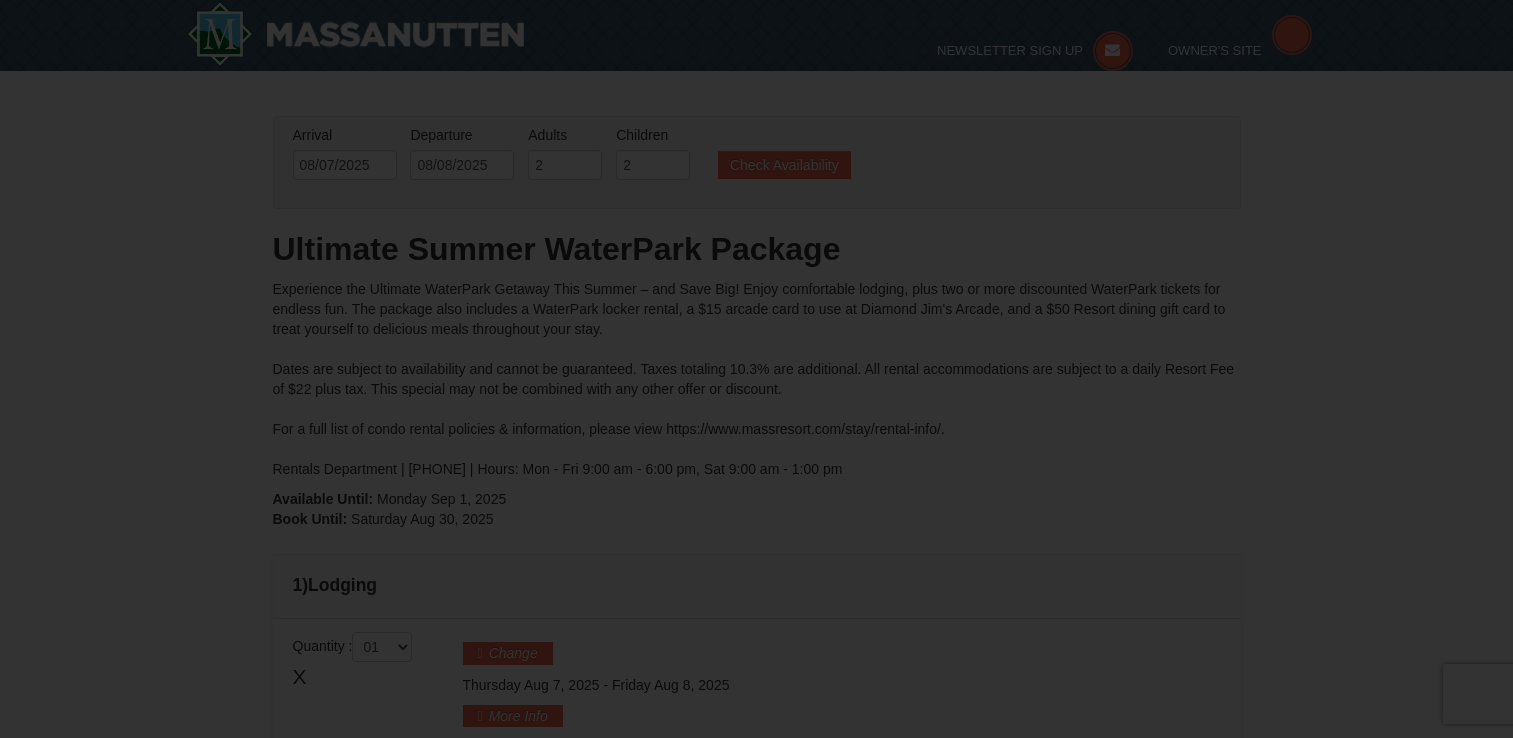 scroll, scrollTop: 777, scrollLeft: 0, axis: vertical 